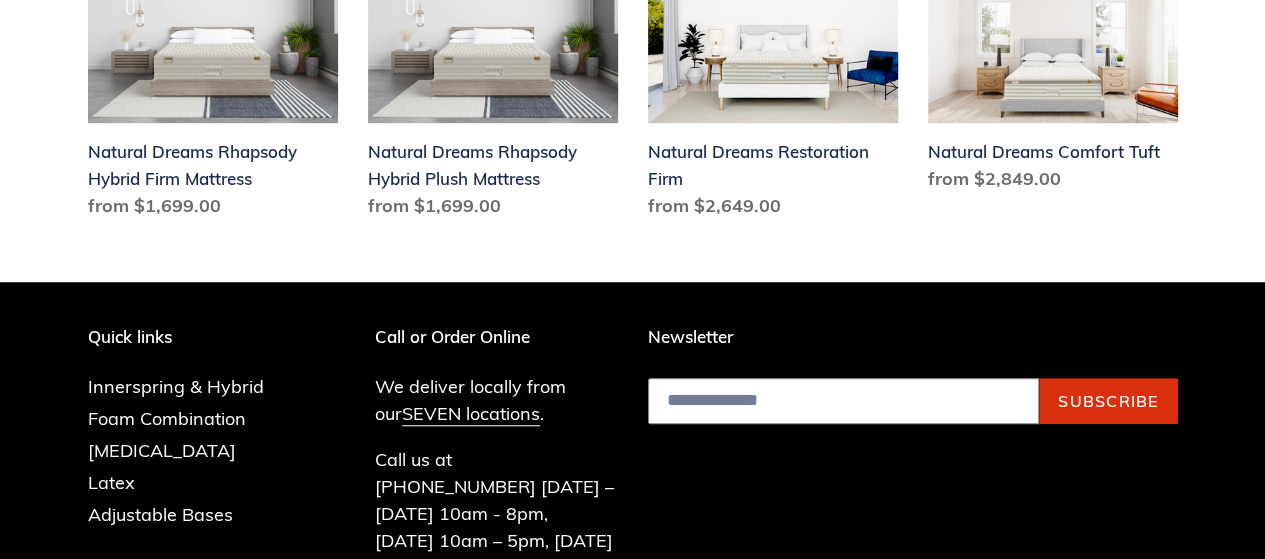 scroll, scrollTop: 547, scrollLeft: 0, axis: vertical 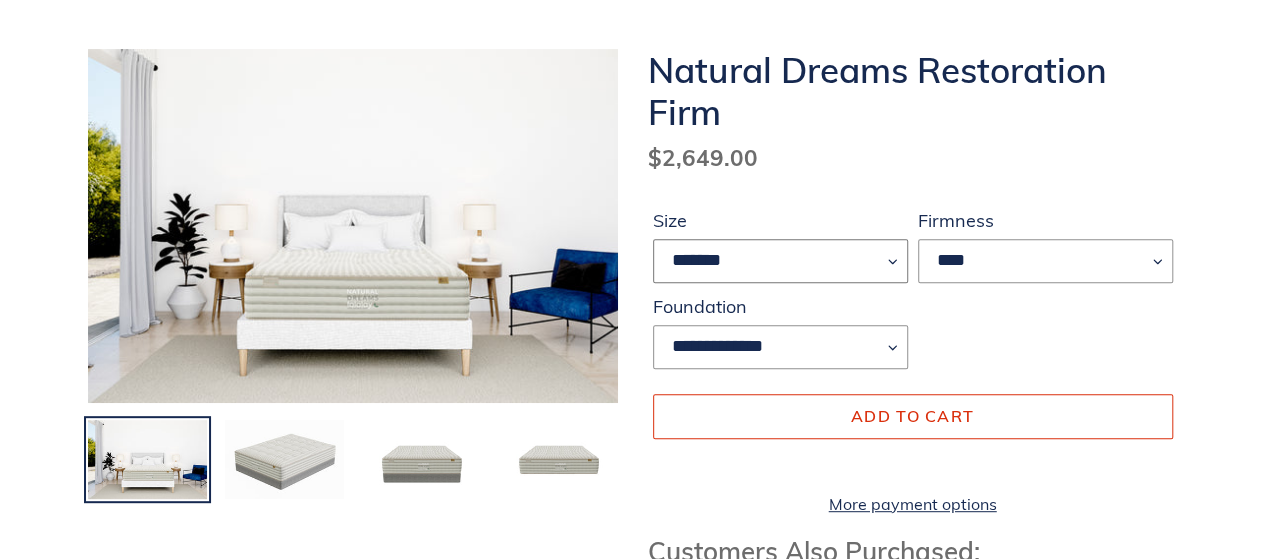 click on "******* **** ***** ****" at bounding box center (780, 261) 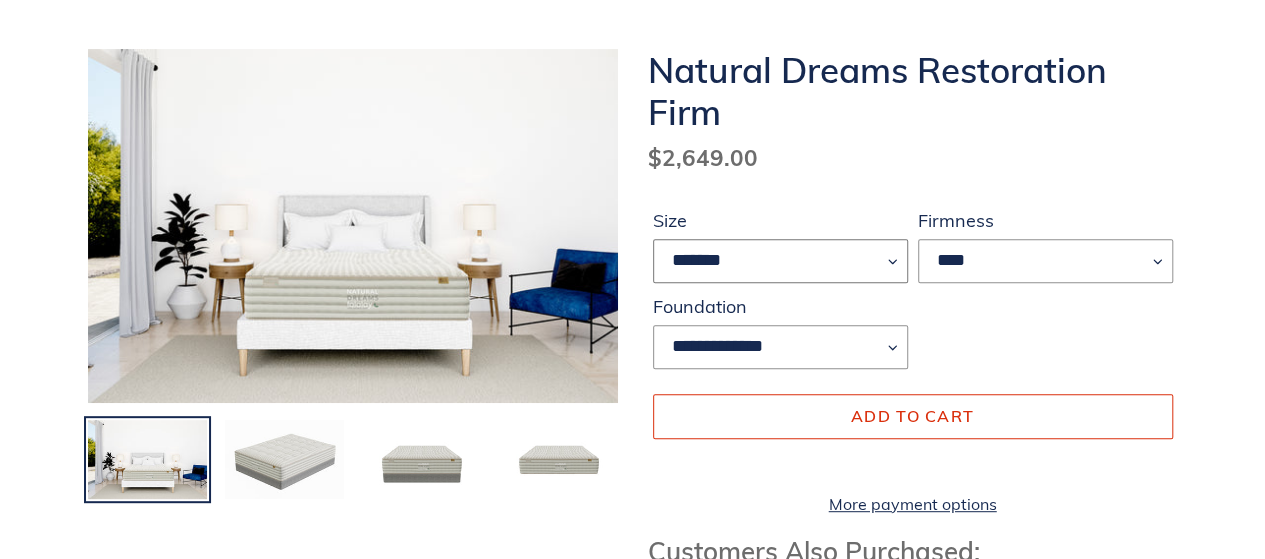 select on "****" 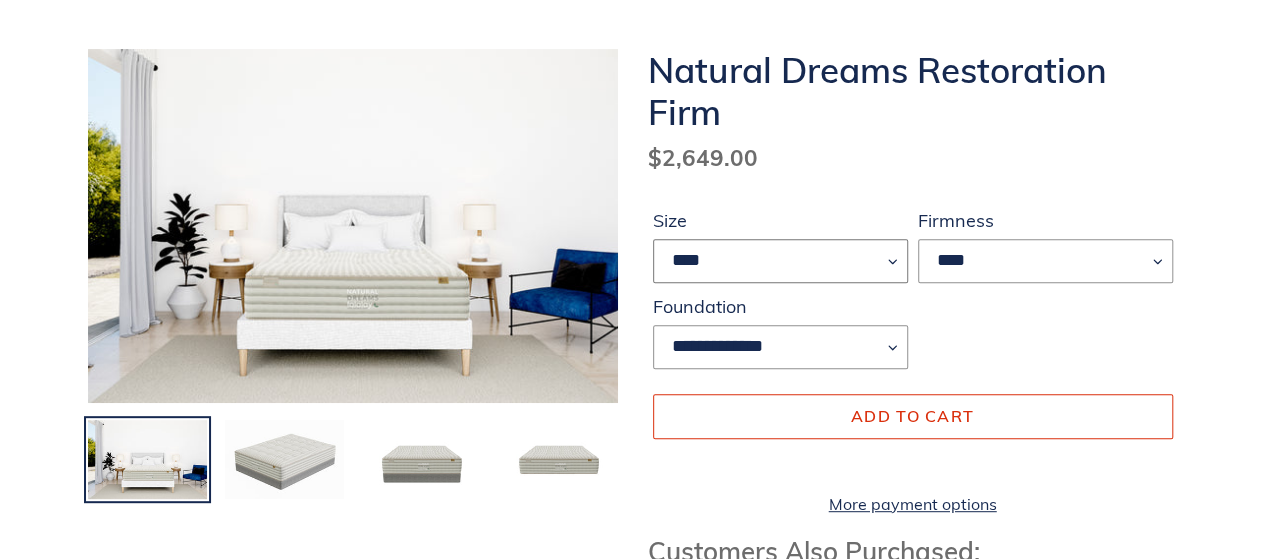 click on "******* **** ***** ****" at bounding box center [780, 261] 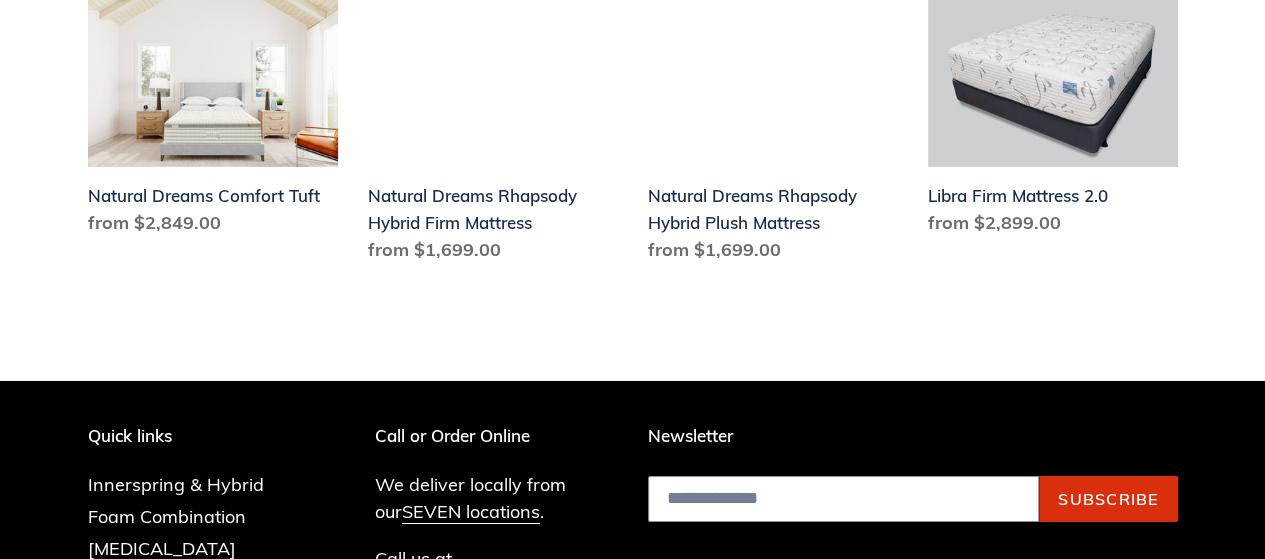 scroll, scrollTop: 3241, scrollLeft: 0, axis: vertical 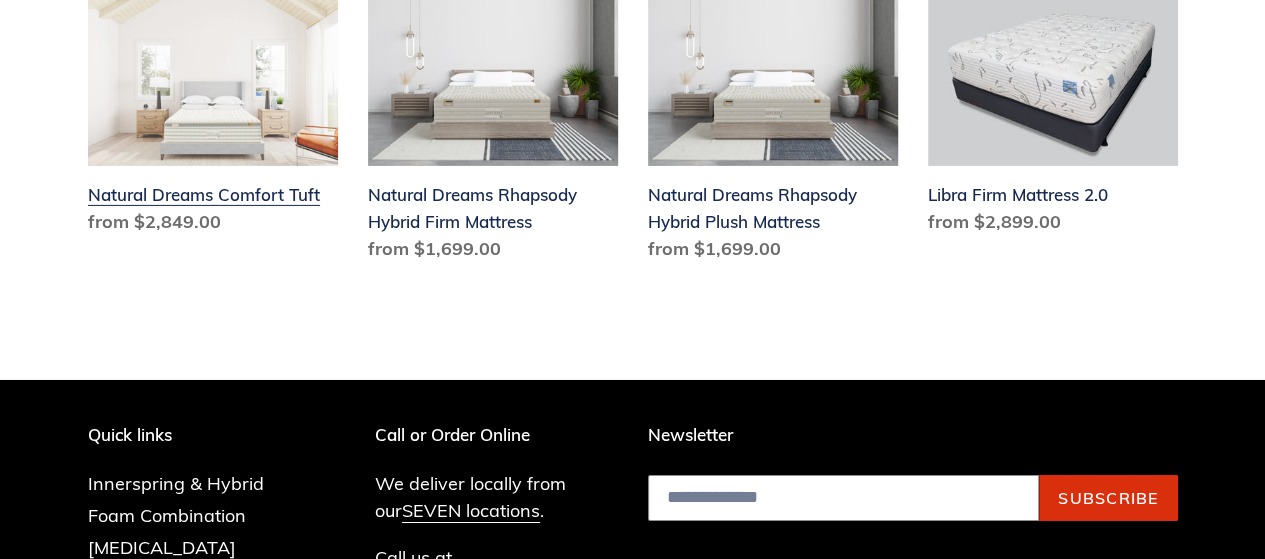 click on "Natural Dreams Comfort Tuft" at bounding box center (213, 121) 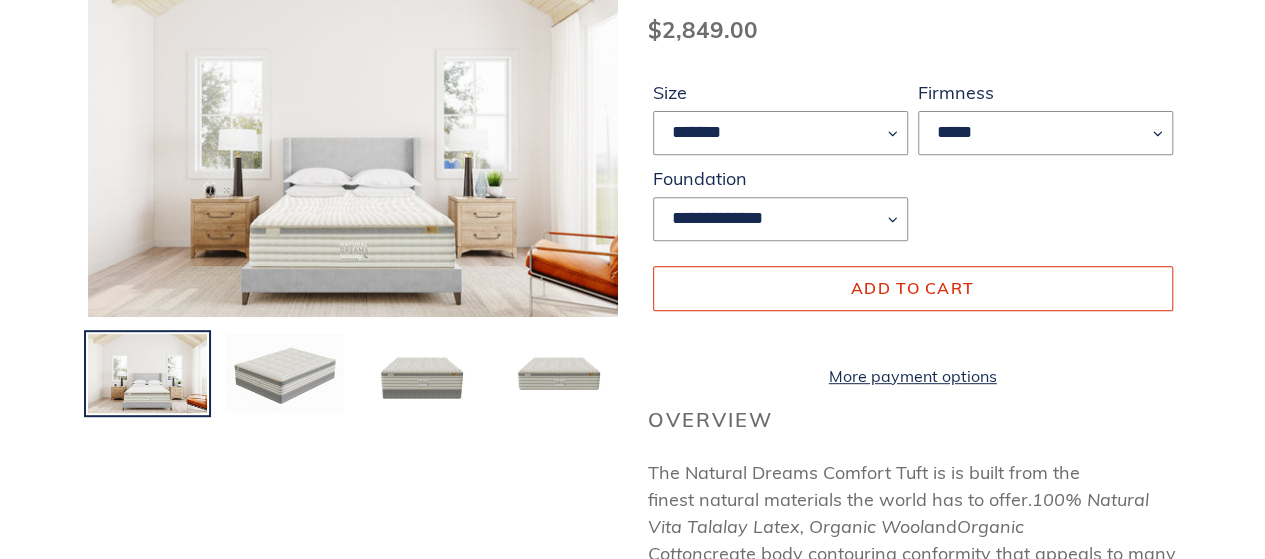scroll, scrollTop: 338, scrollLeft: 0, axis: vertical 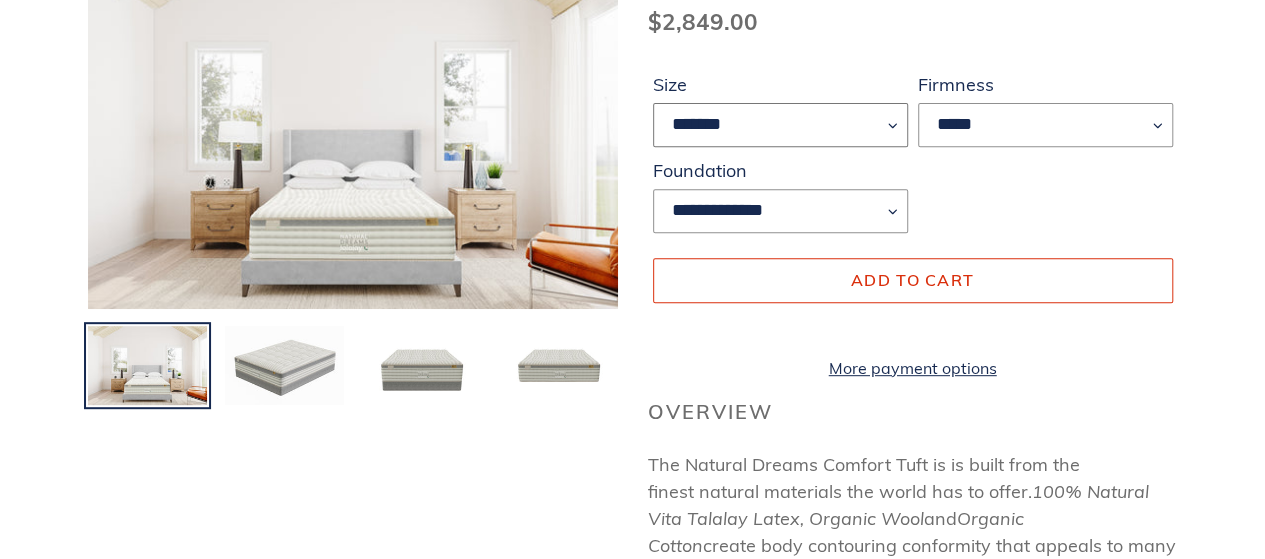 click on "******* **** ***** ****" at bounding box center (780, 125) 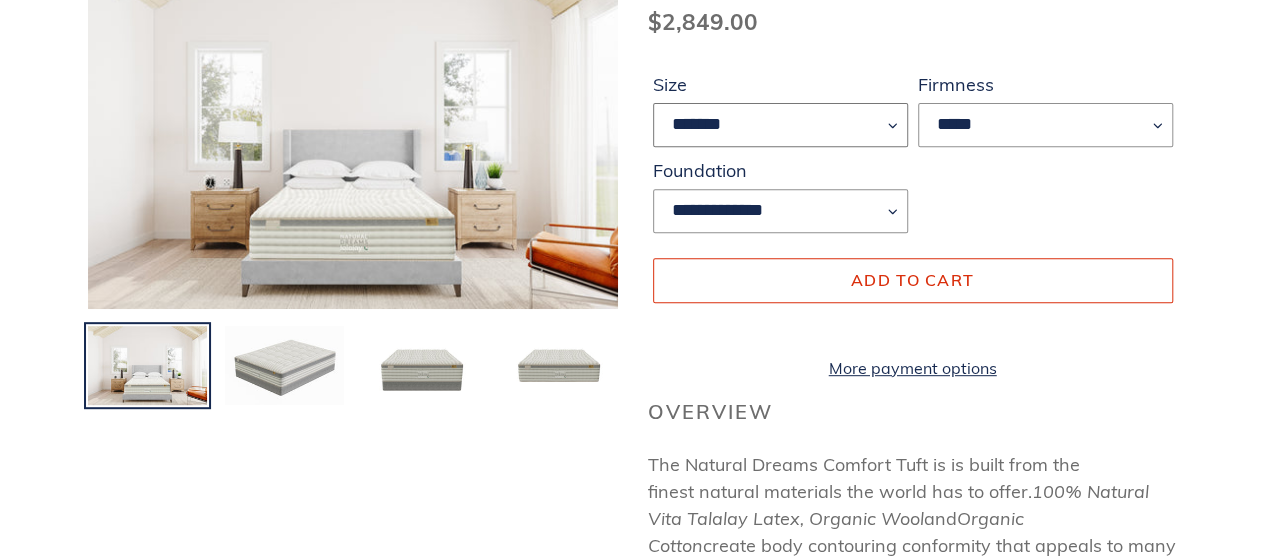 select on "****" 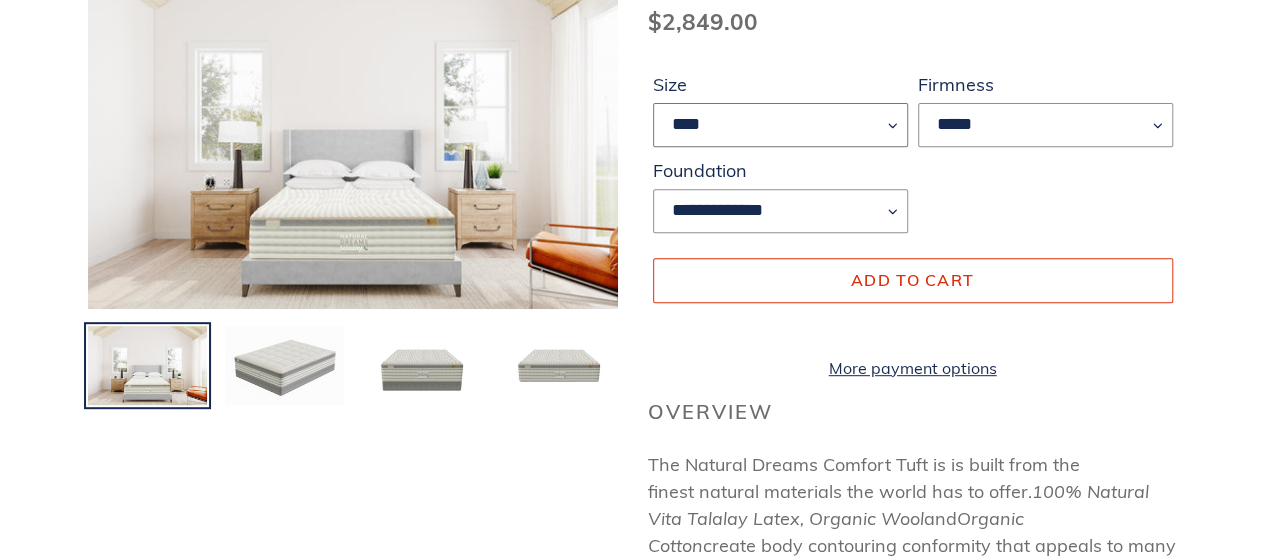 click on "******* **** ***** ****" at bounding box center (780, 125) 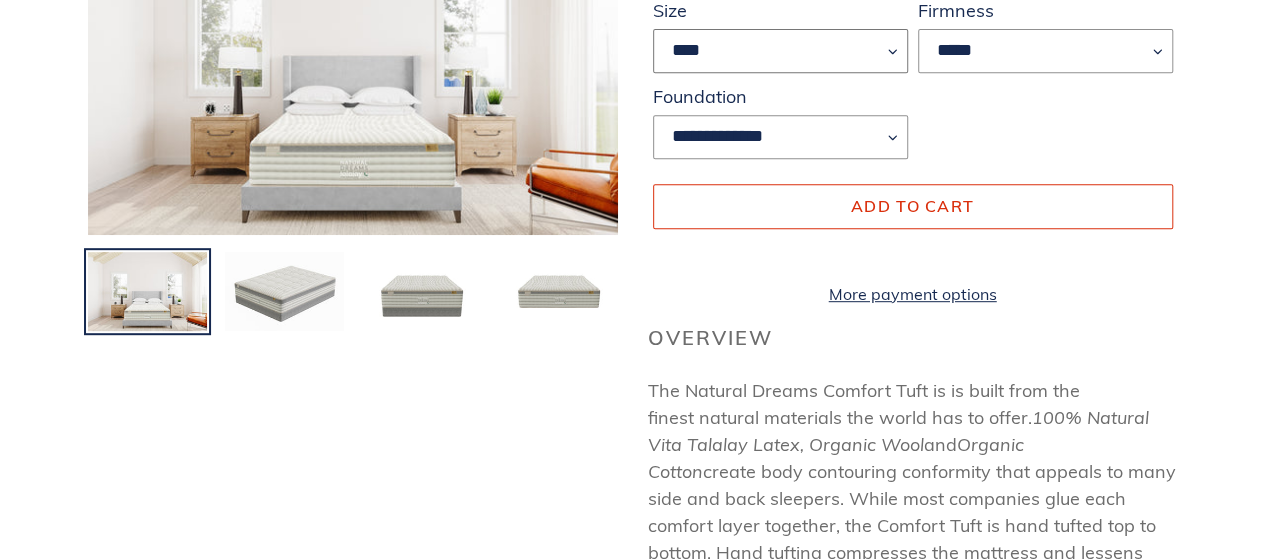 scroll, scrollTop: 412, scrollLeft: 0, axis: vertical 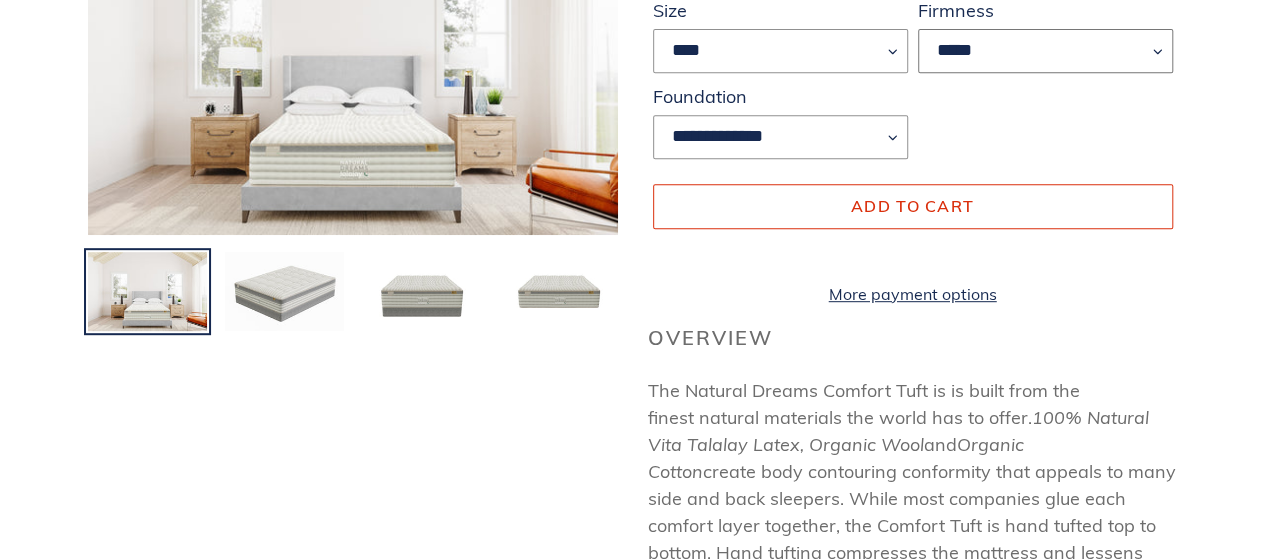 click on "*****" at bounding box center (1045, 51) 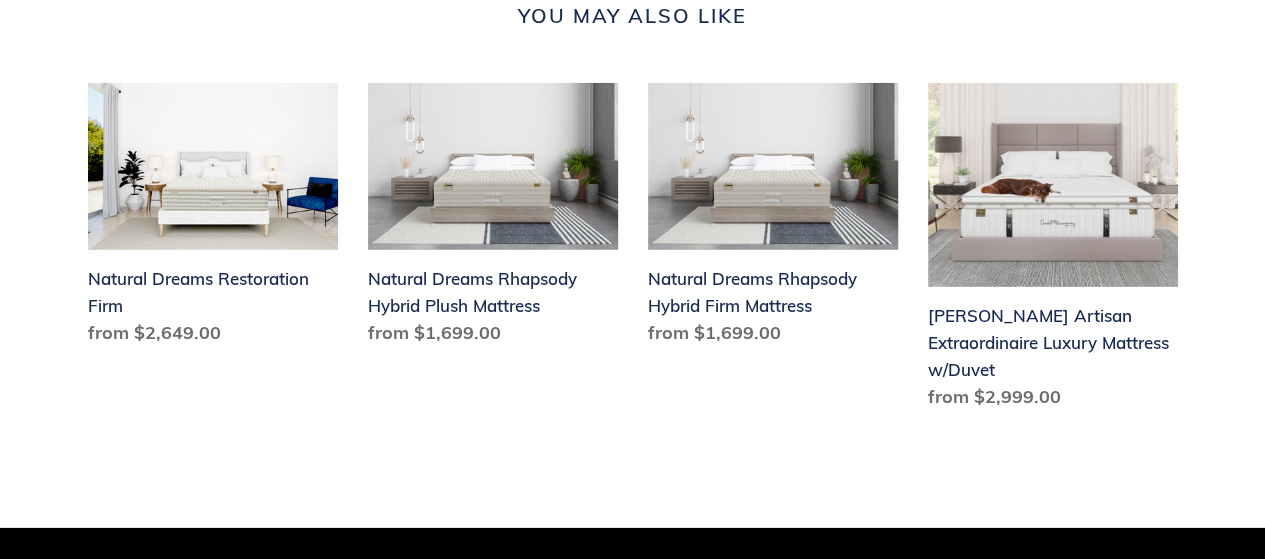 scroll, scrollTop: 2814, scrollLeft: 0, axis: vertical 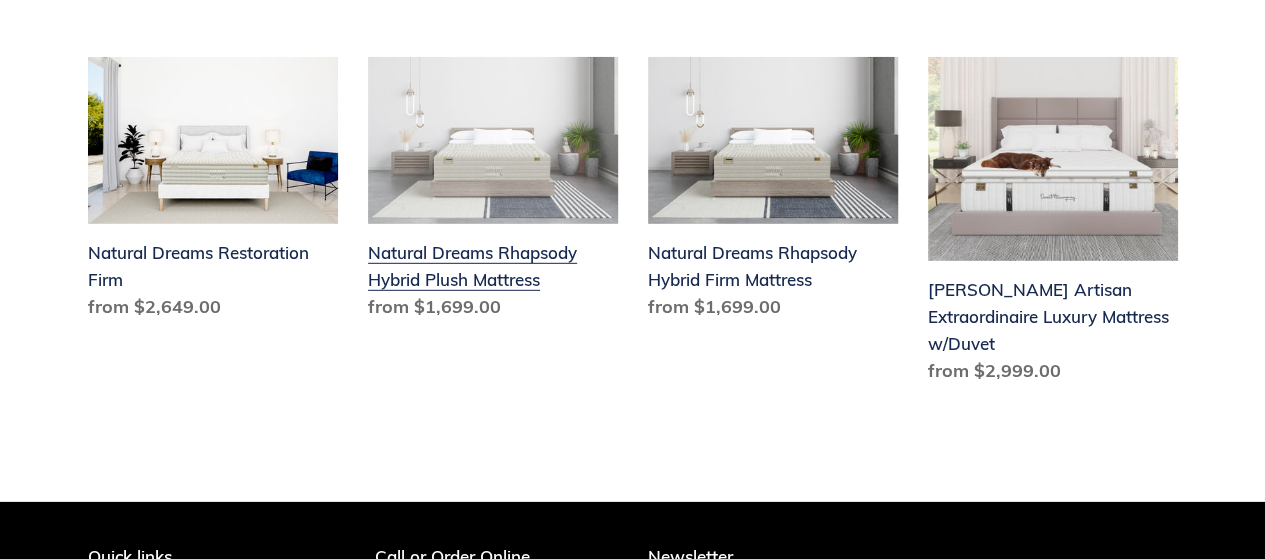 click on "Natural Dreams Rhapsody Hybrid Plush Mattress" at bounding box center [493, 192] 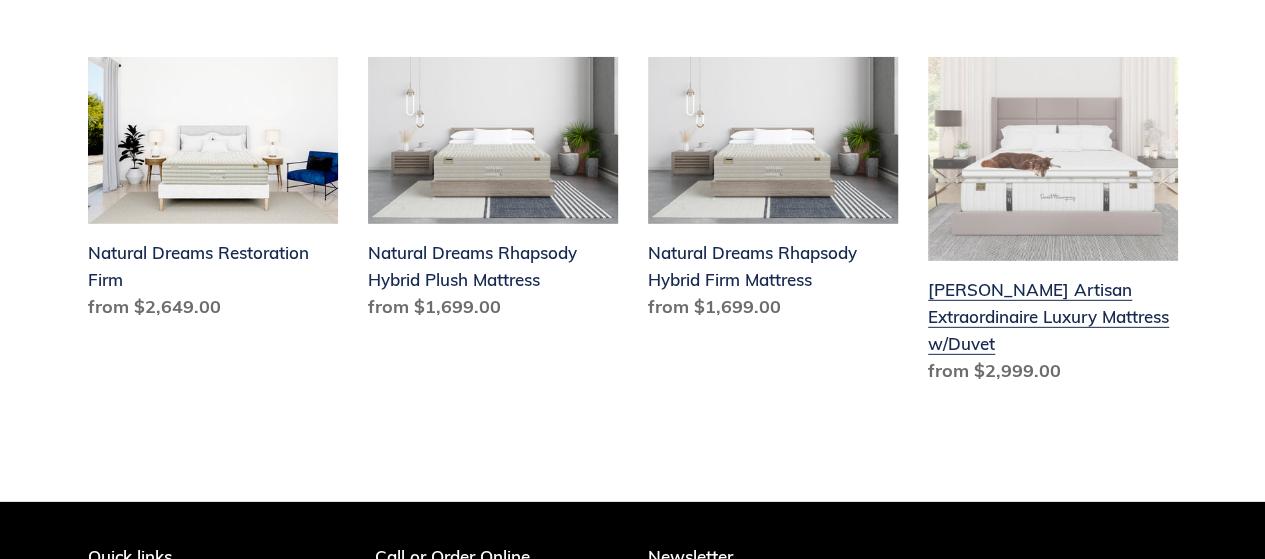 click on "[PERSON_NAME] Artisan Extraordinaire Luxury Mattress w/Duvet" at bounding box center [1053, 224] 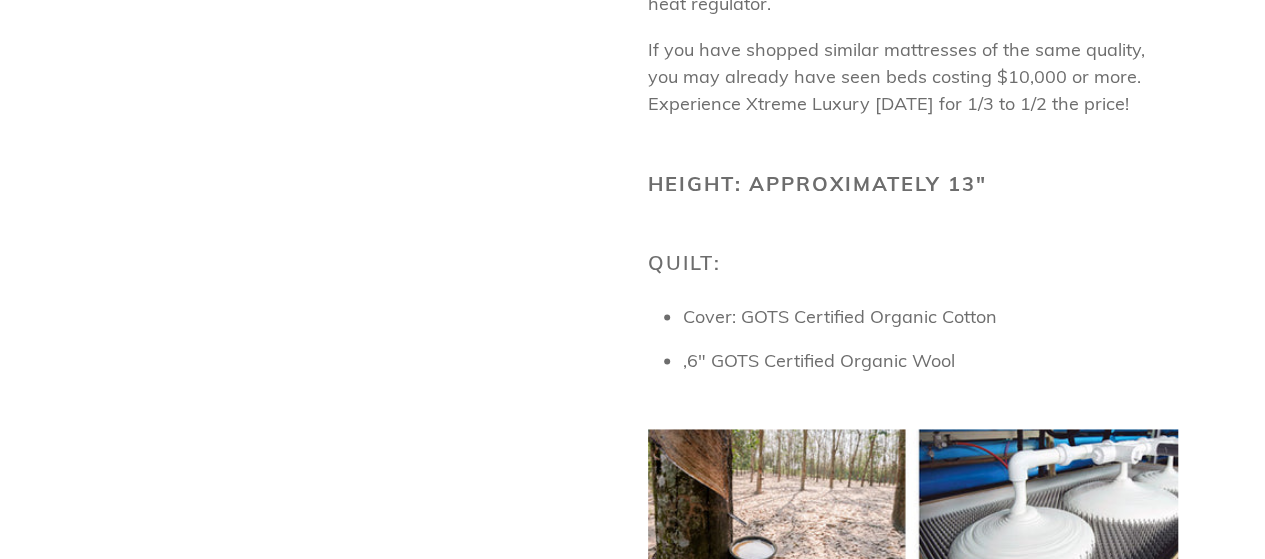 scroll, scrollTop: 1276, scrollLeft: 0, axis: vertical 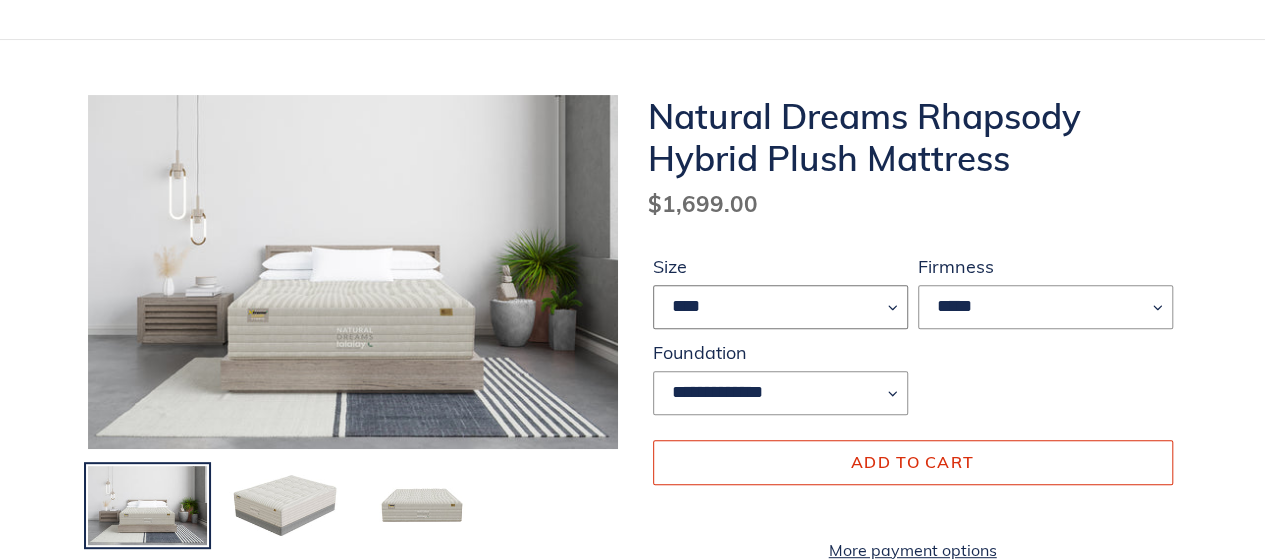 click on "**** ******* **** ***** ****" at bounding box center (780, 307) 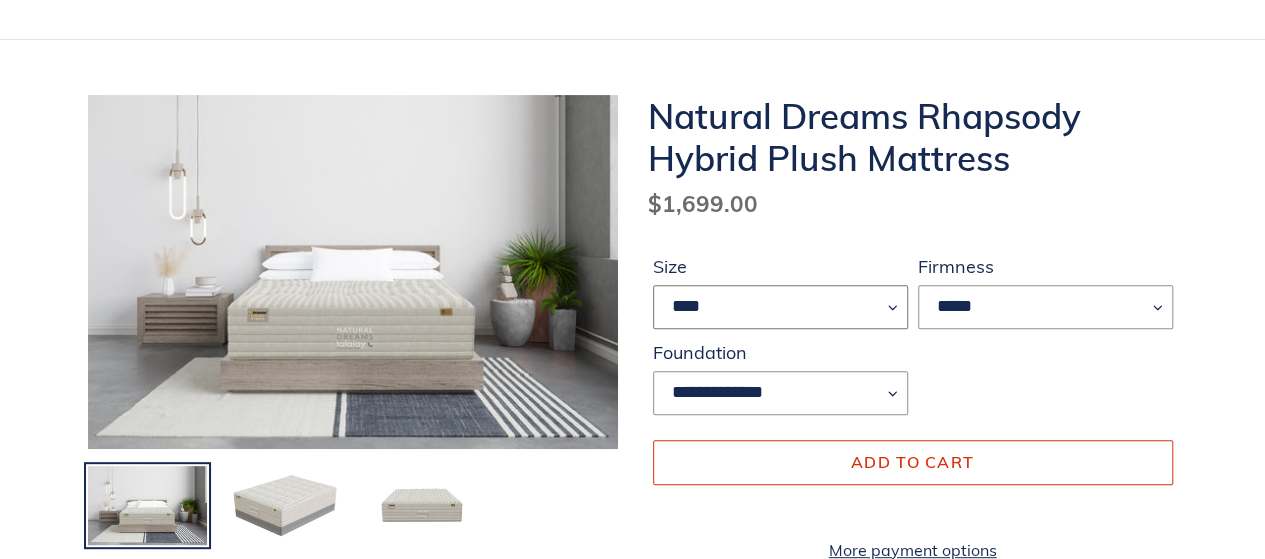 select on "****" 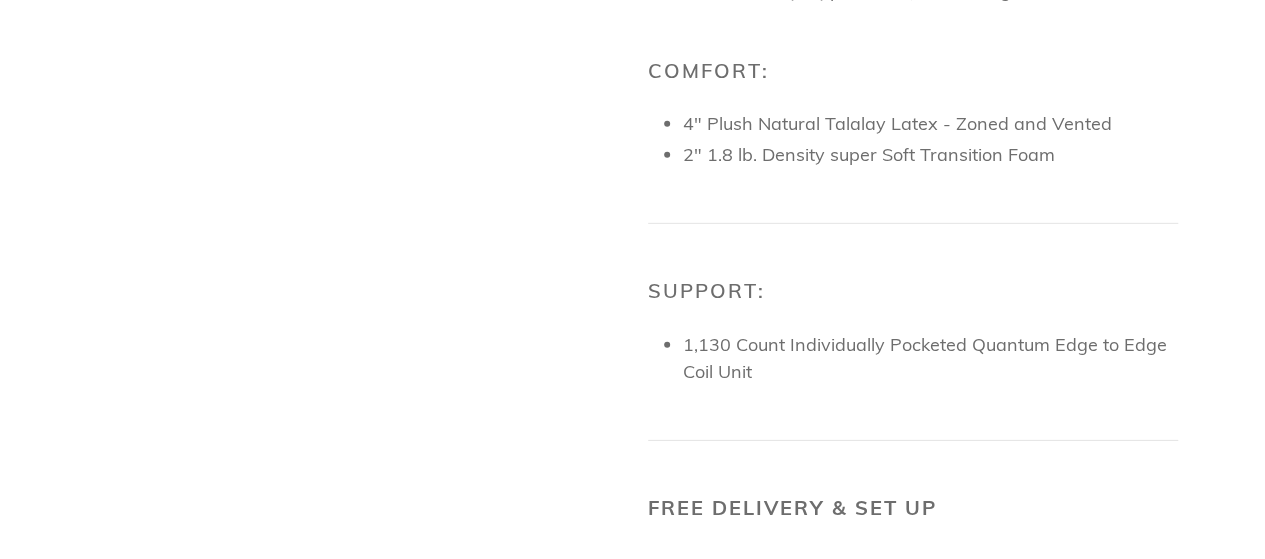 scroll, scrollTop: 2930, scrollLeft: 0, axis: vertical 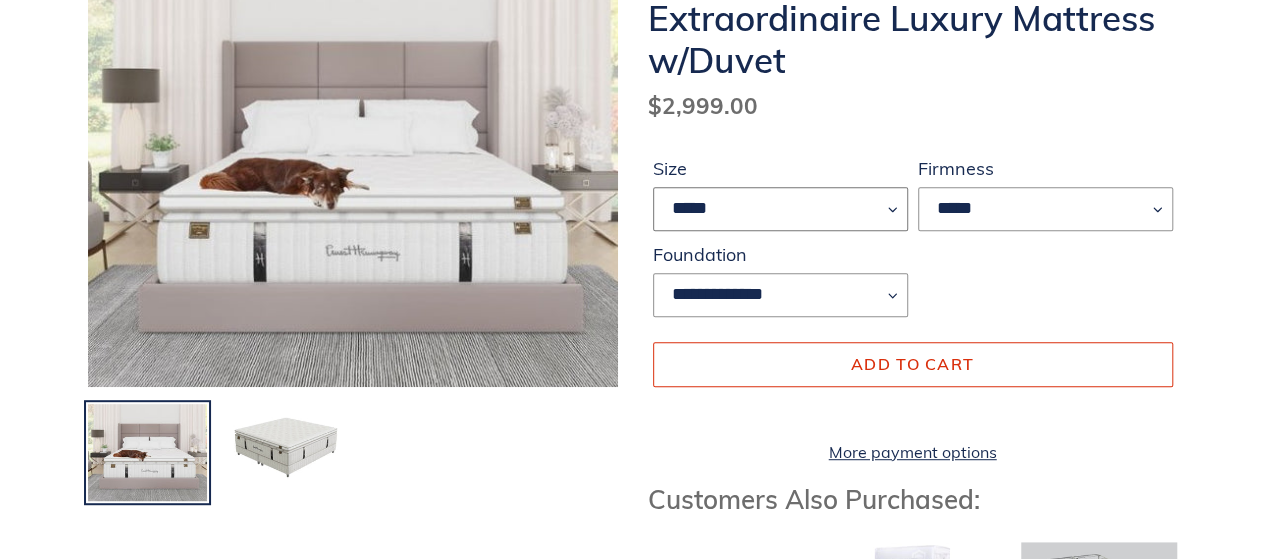 click on "***** ****" at bounding box center (780, 209) 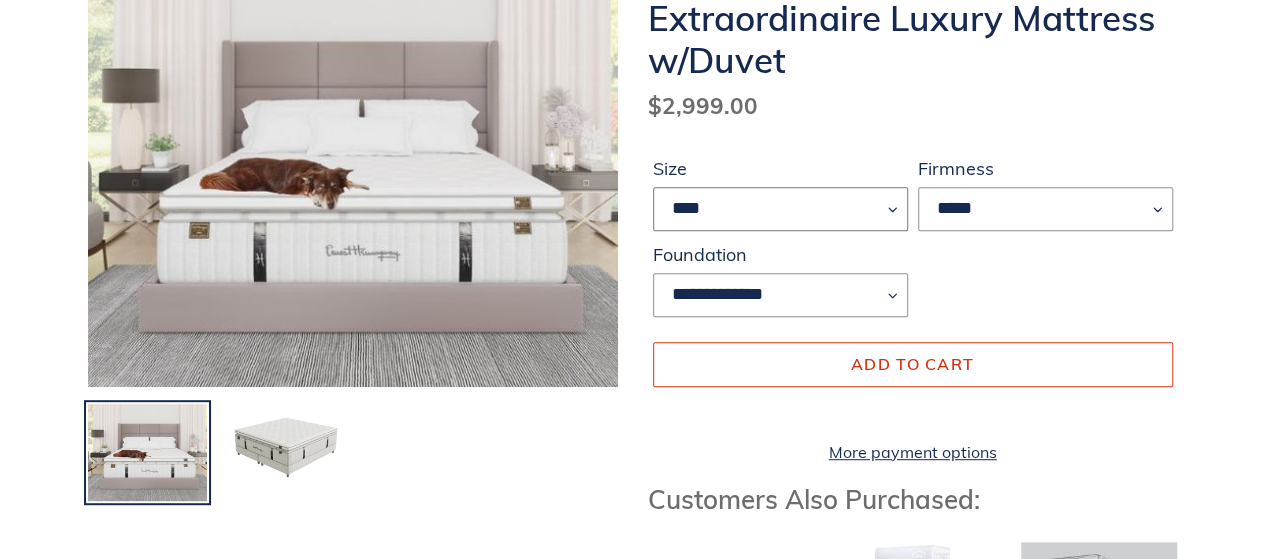 click on "***** ****" at bounding box center (780, 209) 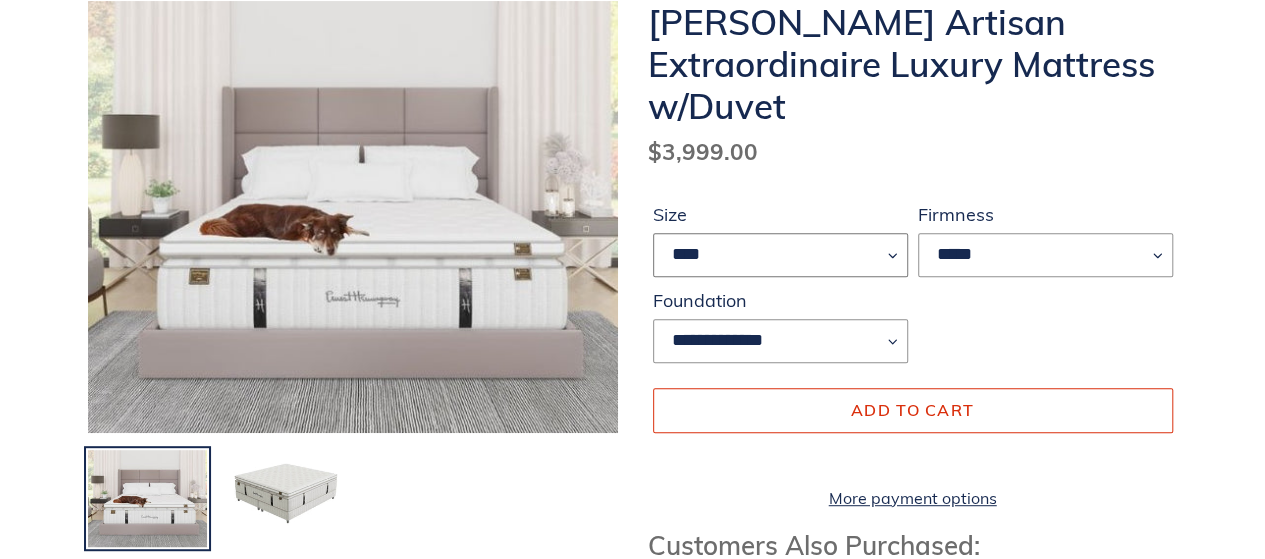 scroll, scrollTop: 0, scrollLeft: 0, axis: both 